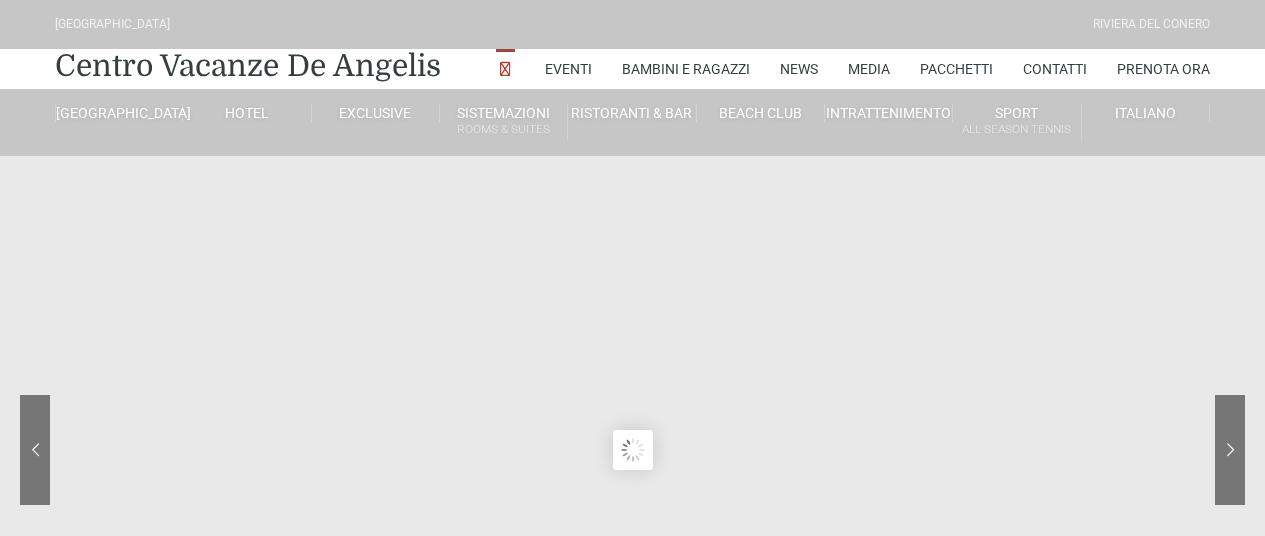 scroll, scrollTop: 0, scrollLeft: 0, axis: both 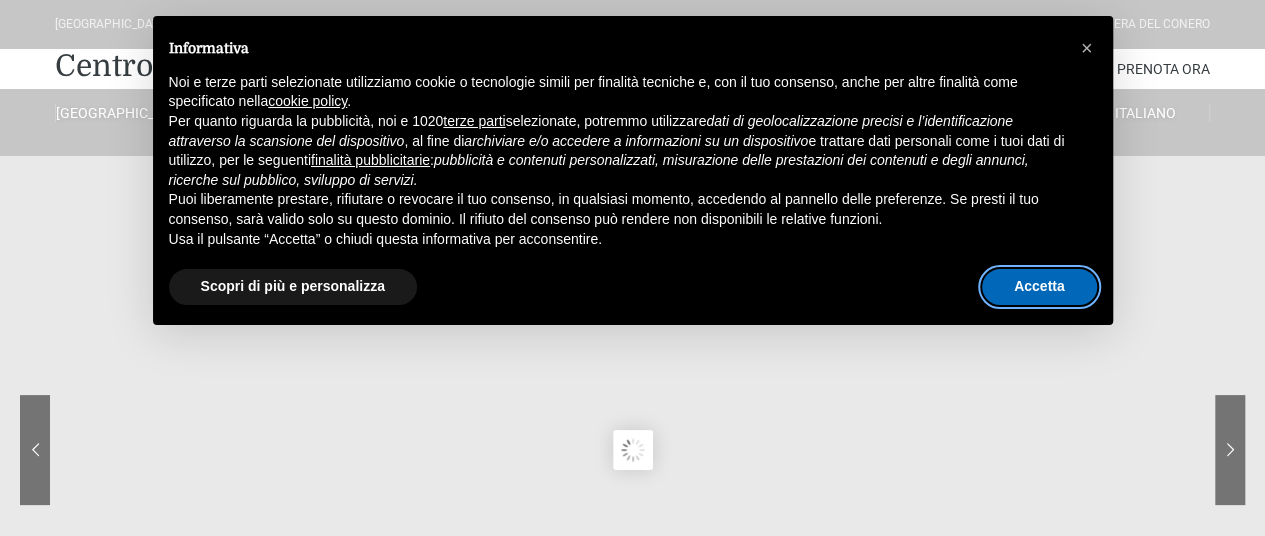 click on "Accetta" at bounding box center (1039, 287) 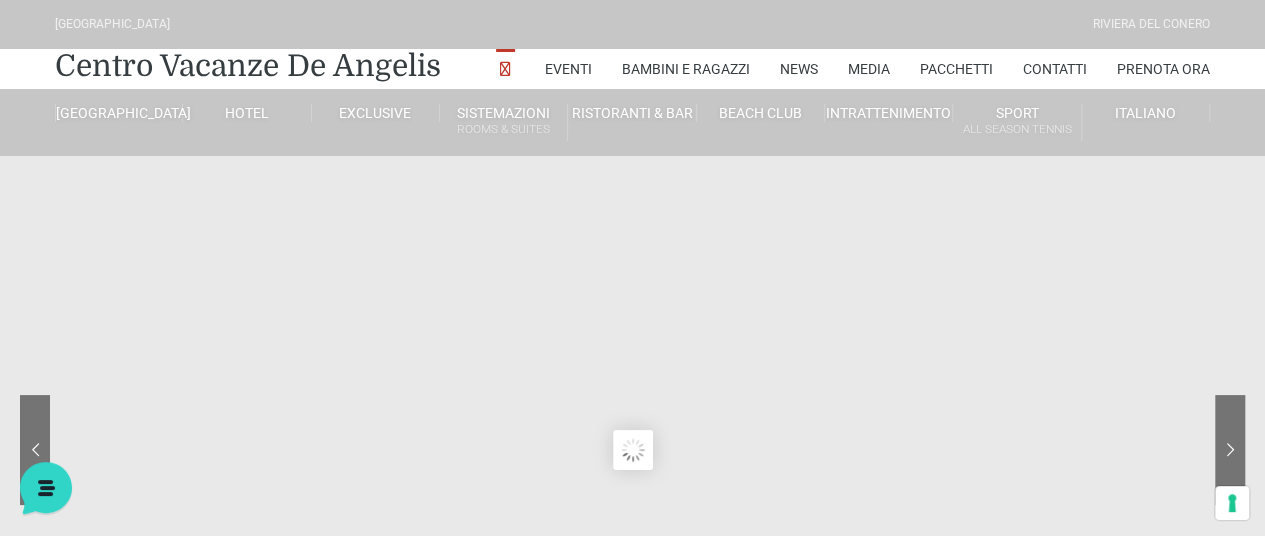 scroll, scrollTop: 0, scrollLeft: 0, axis: both 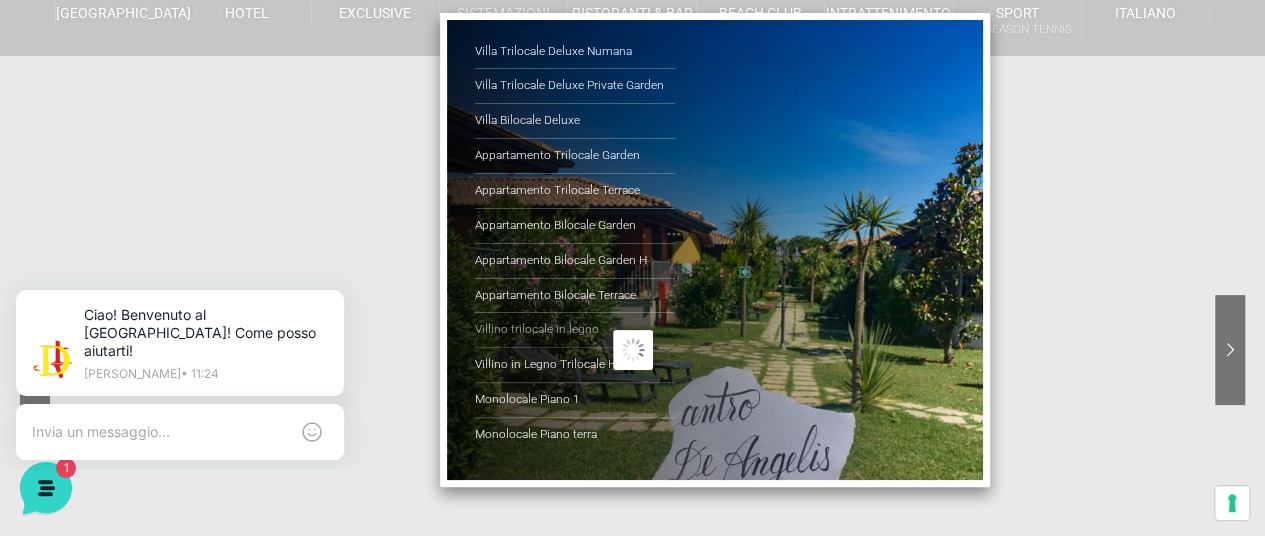 click on "Villino trilocale in legno" at bounding box center (575, 330) 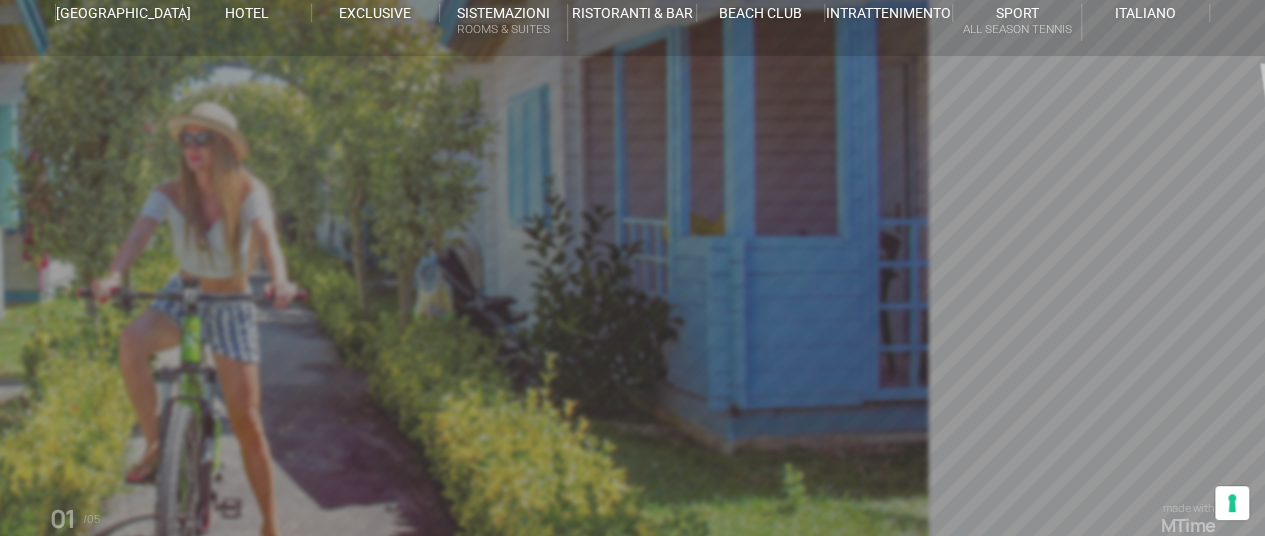 scroll, scrollTop: 100, scrollLeft: 0, axis: vertical 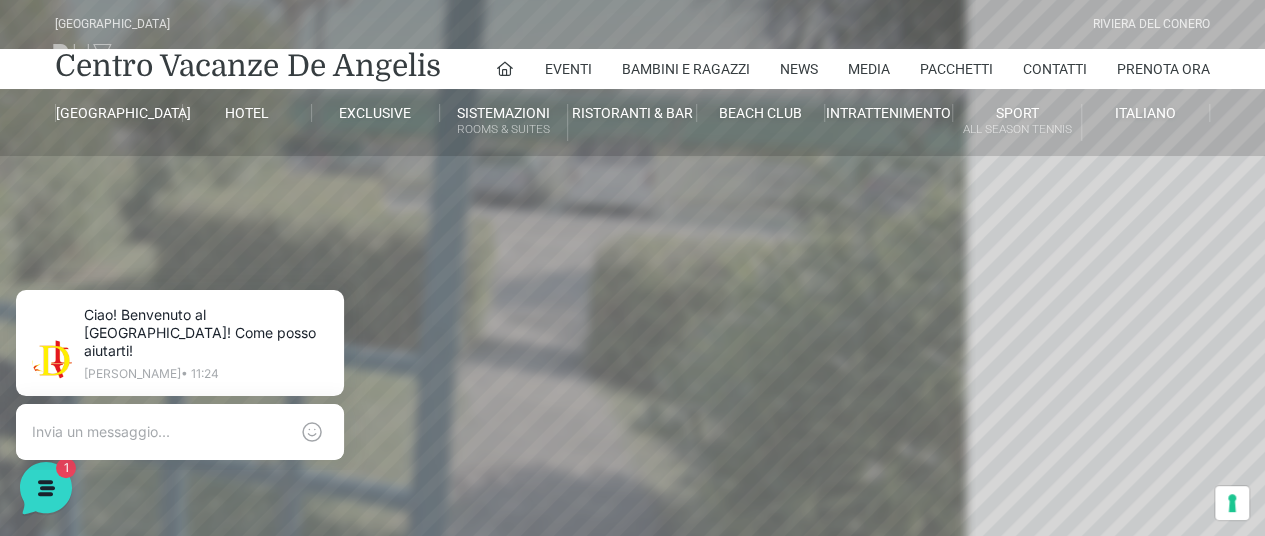 click on "[GEOGRAPHIC_DATA]" at bounding box center (112, 24) 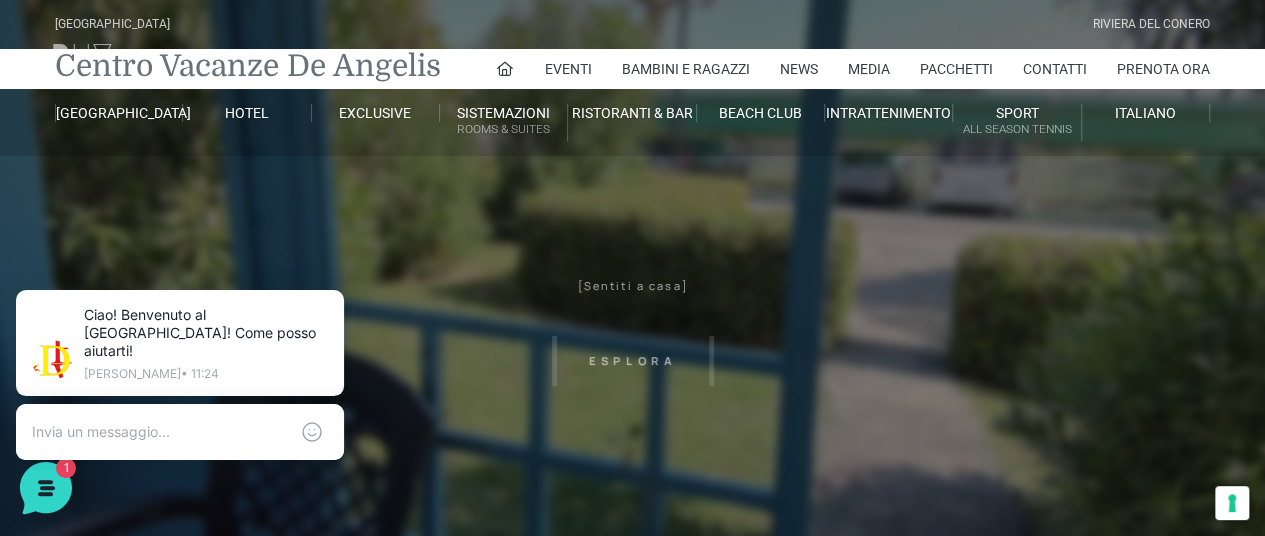 click on "Centro Vacanze De Angelis" at bounding box center [248, 66] 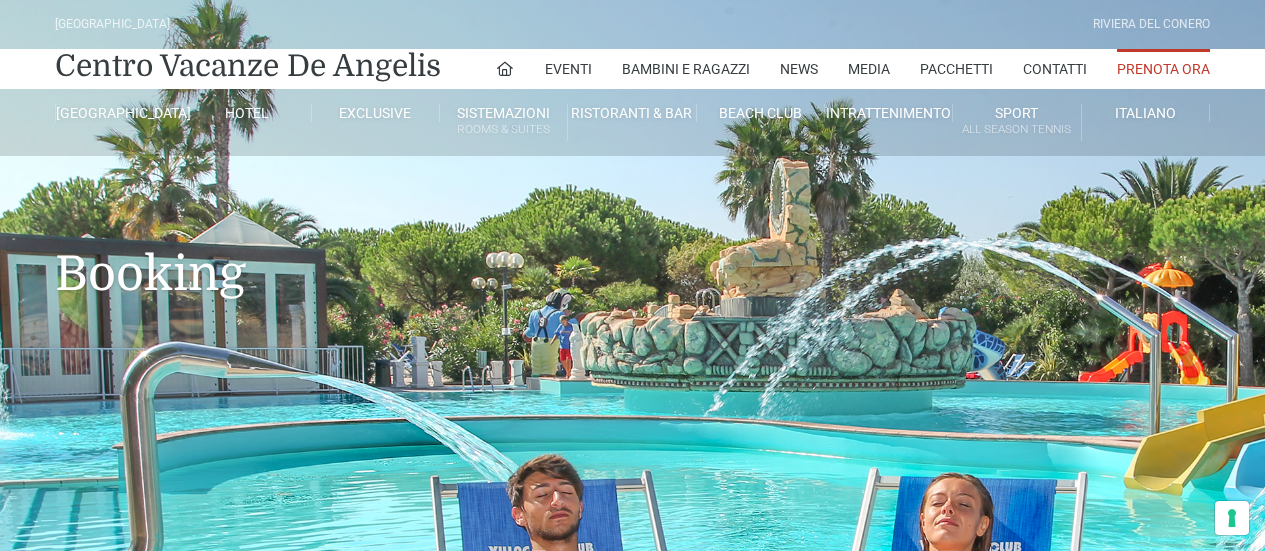 scroll, scrollTop: 0, scrollLeft: 0, axis: both 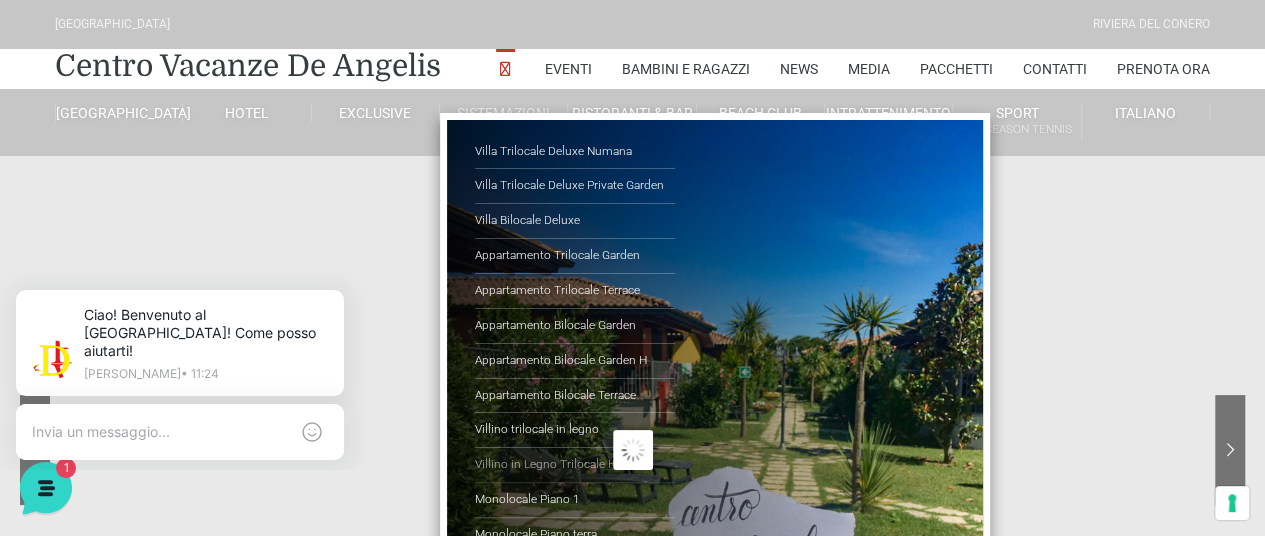click on "Villino in Legno Trilocale H" at bounding box center (575, 465) 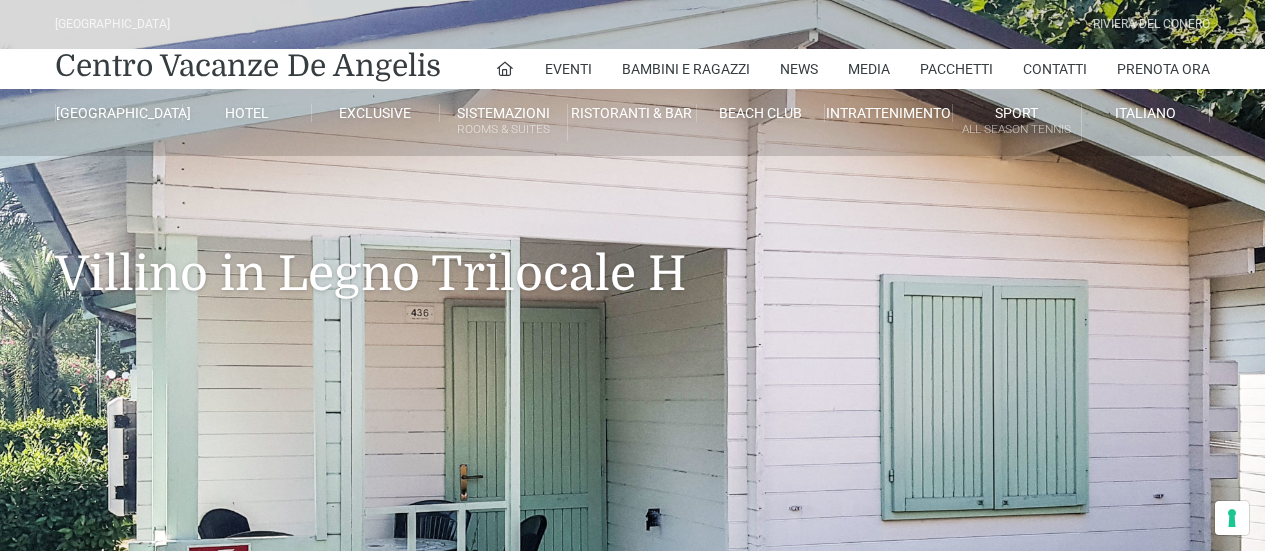 scroll, scrollTop: 0, scrollLeft: 0, axis: both 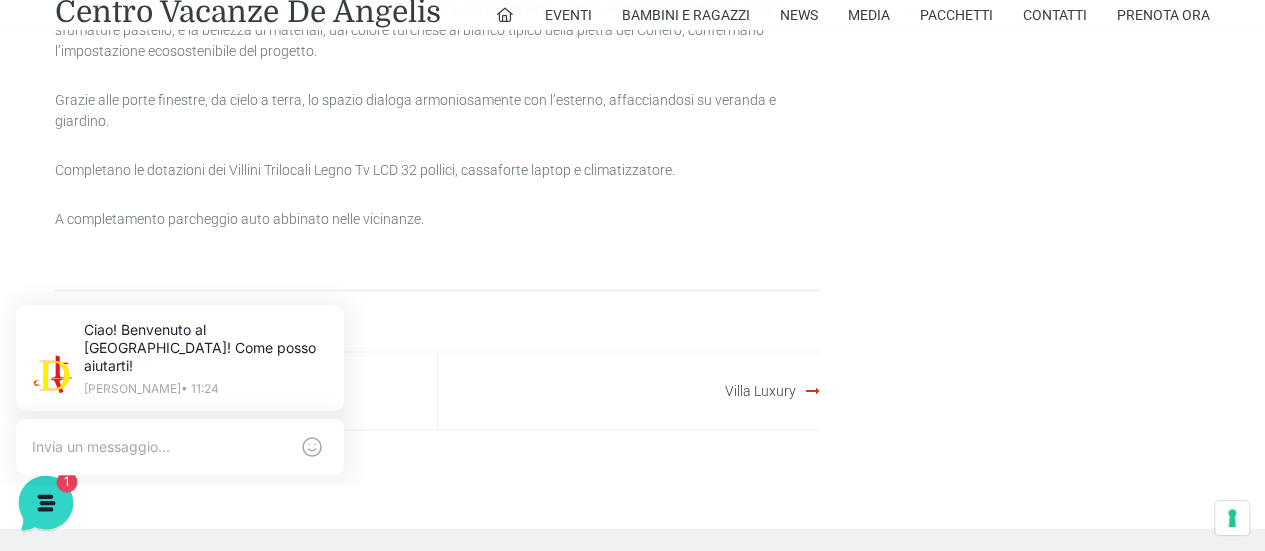 click 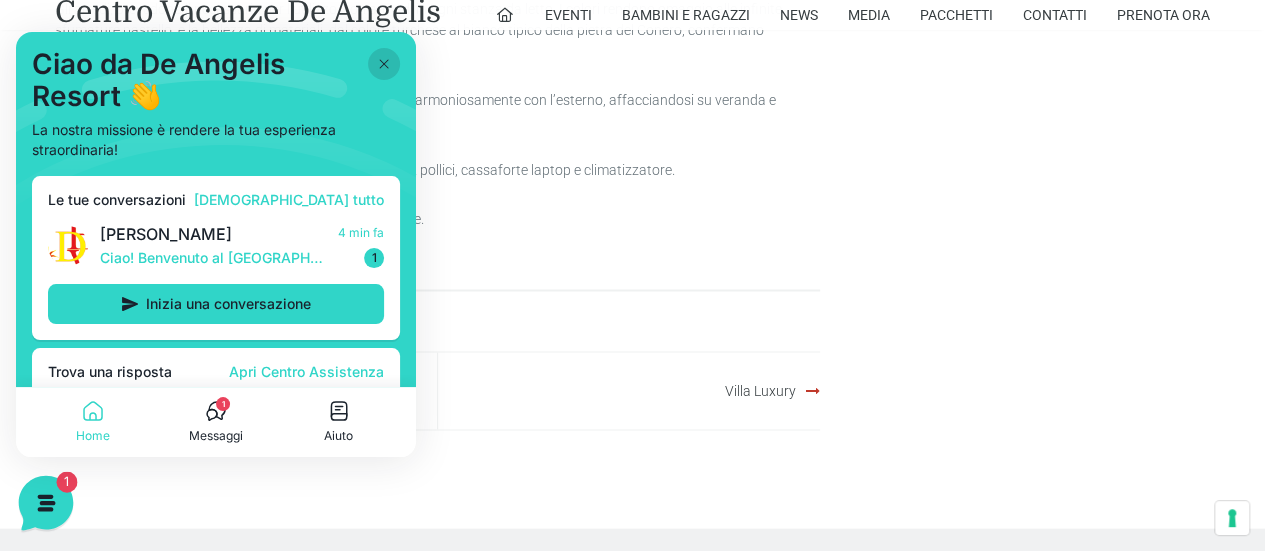 click 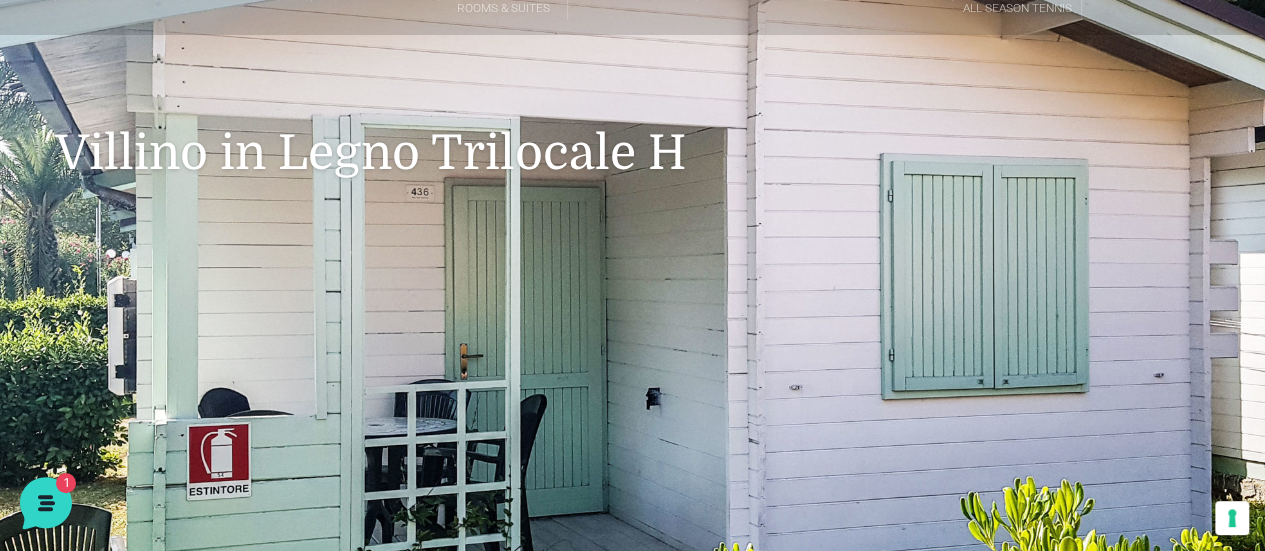 scroll, scrollTop: 0, scrollLeft: 0, axis: both 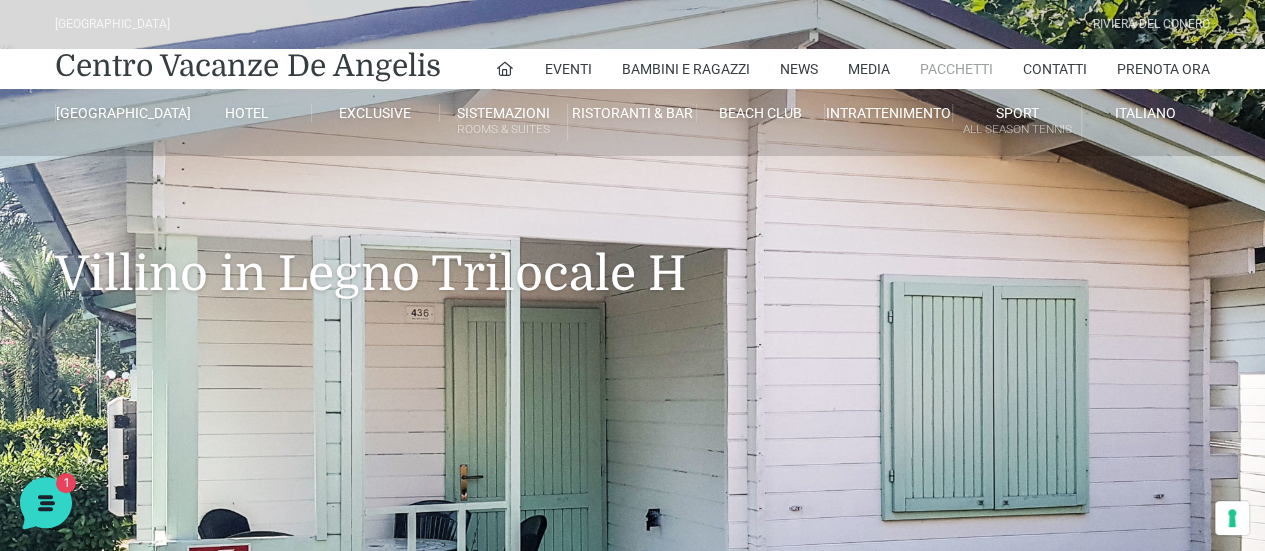 click on "Pacchetti" at bounding box center (956, 69) 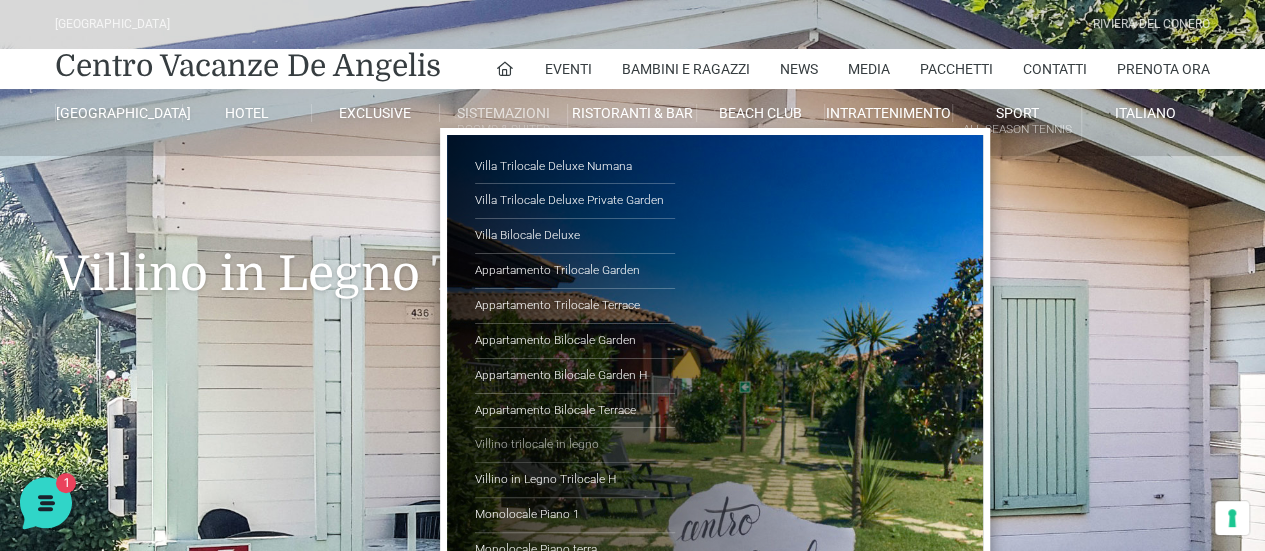 click on "Villino trilocale in legno" at bounding box center (575, 445) 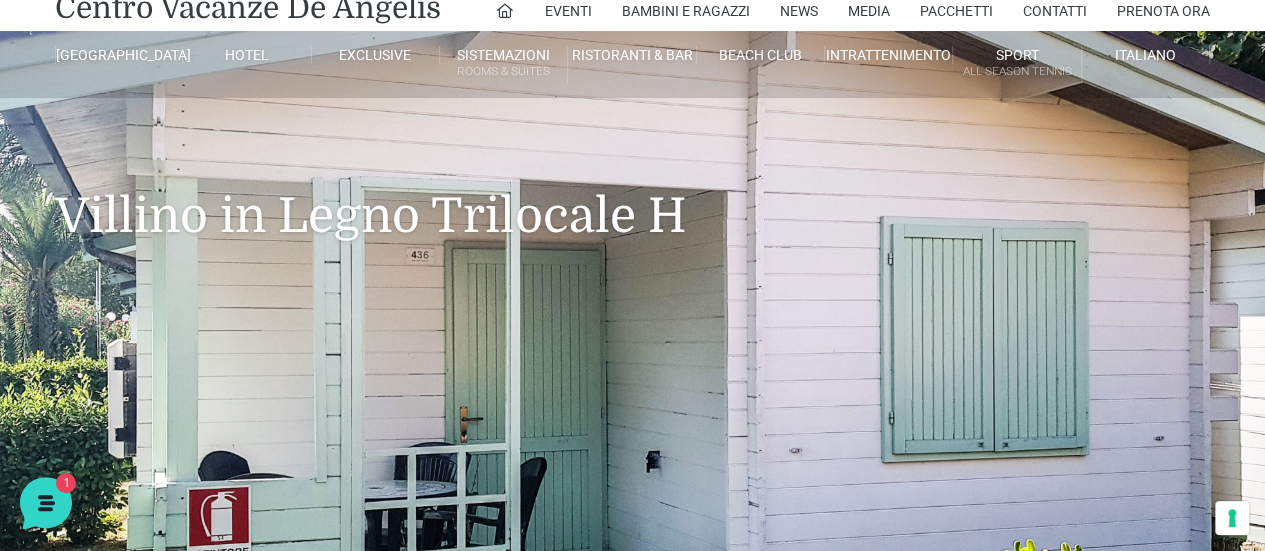 scroll, scrollTop: 100, scrollLeft: 0, axis: vertical 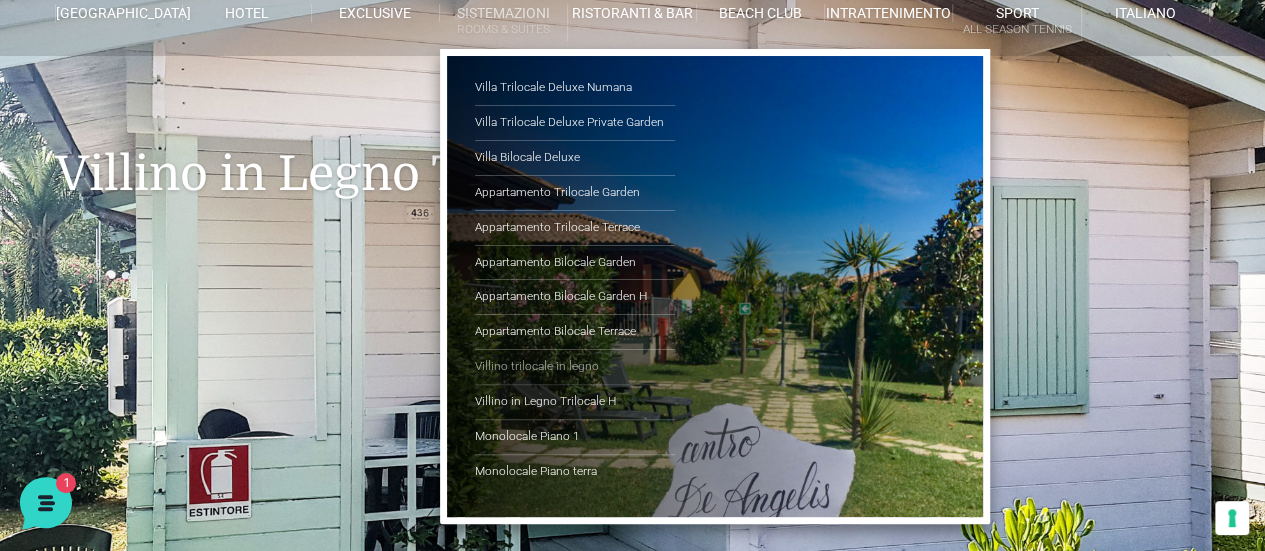 click on "Villino trilocale in legno" at bounding box center (575, 367) 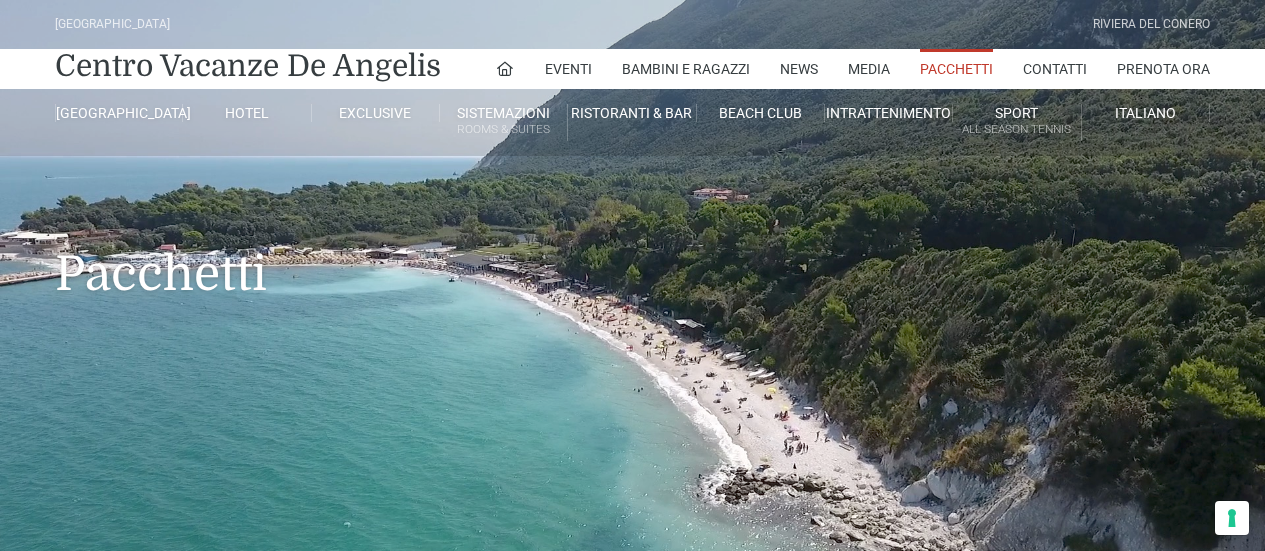 scroll, scrollTop: 0, scrollLeft: 0, axis: both 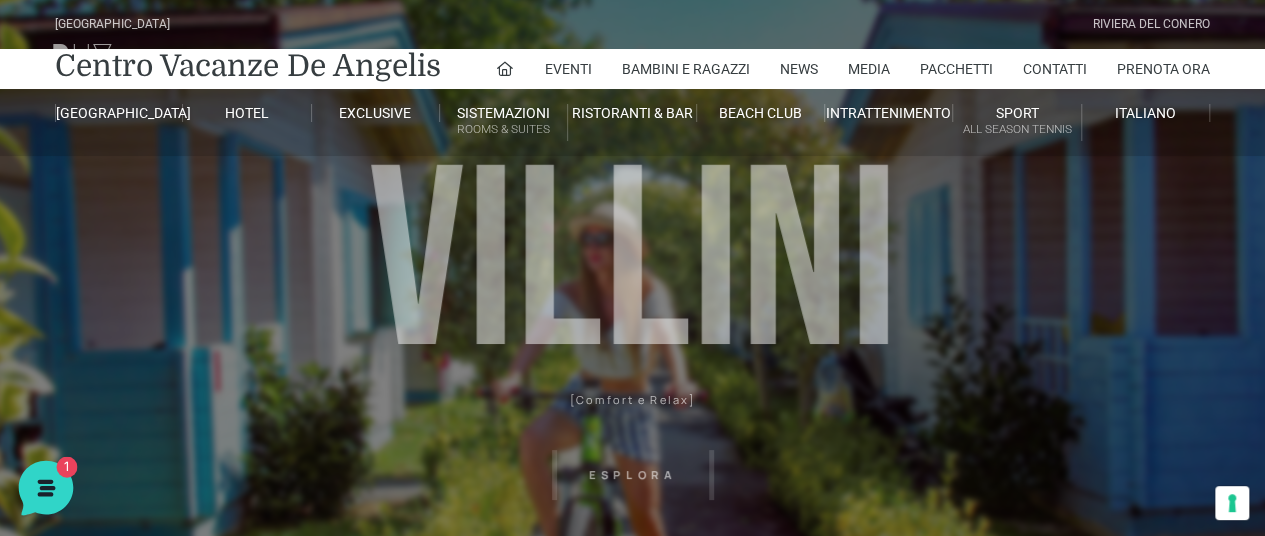 click 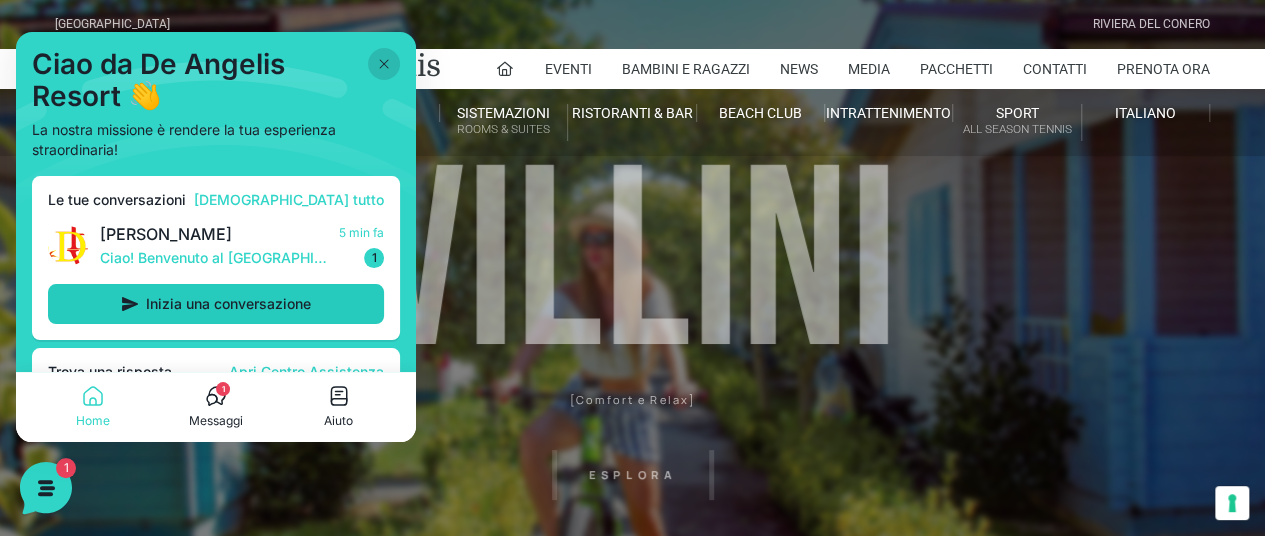 scroll, scrollTop: 97, scrollLeft: 0, axis: vertical 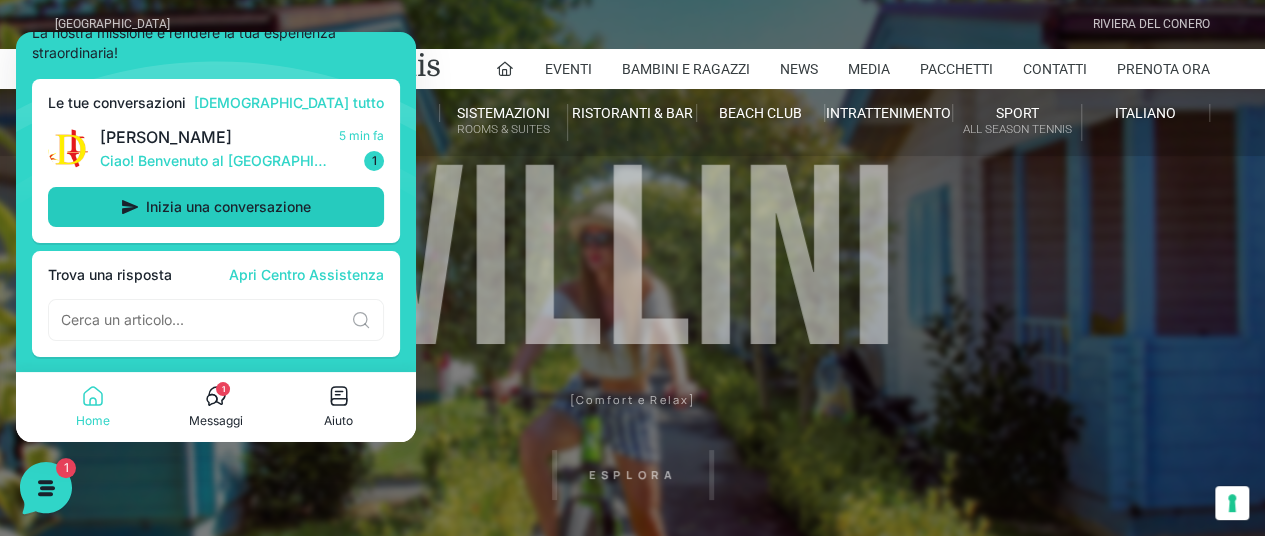 click on "Inizia una conversazione" at bounding box center [228, 207] 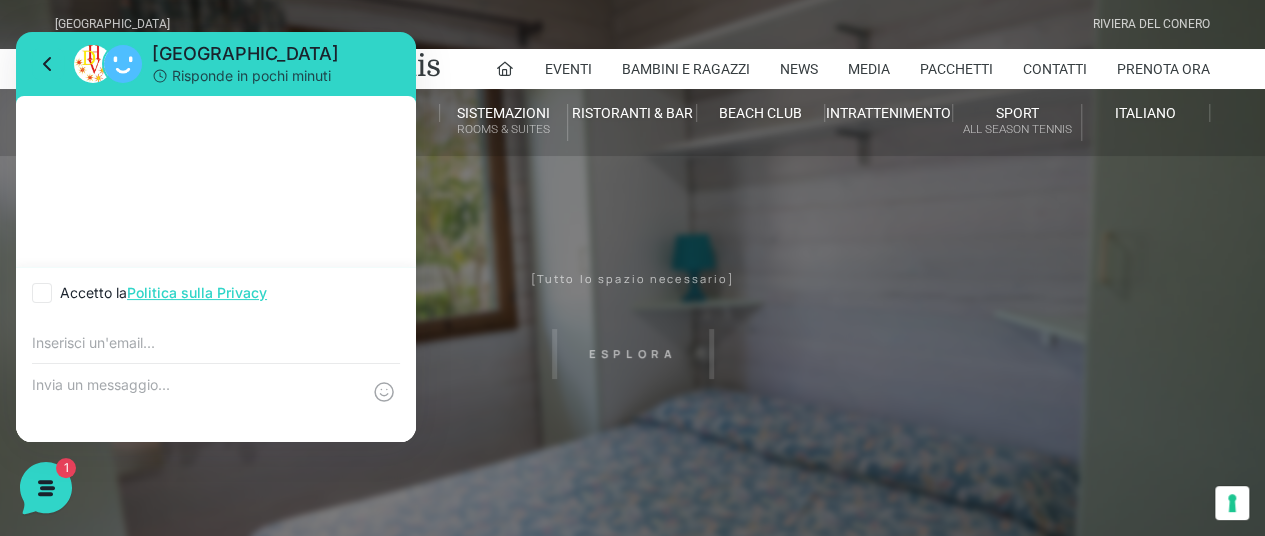 click at bounding box center [216, 181] 